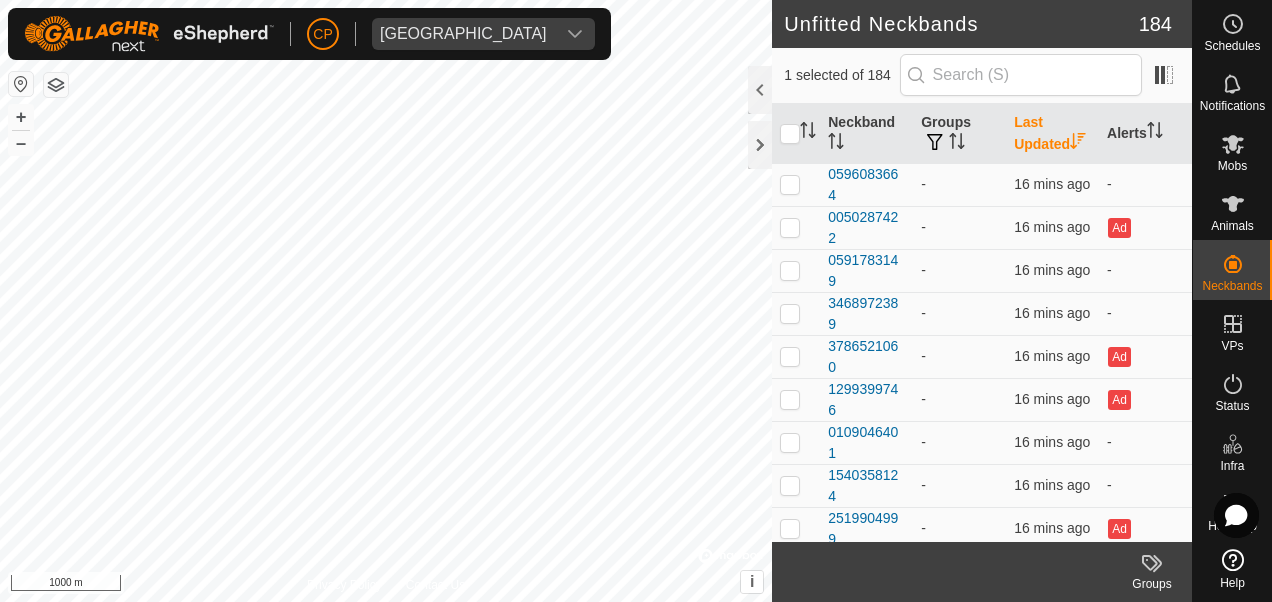 scroll, scrollTop: 0, scrollLeft: 0, axis: both 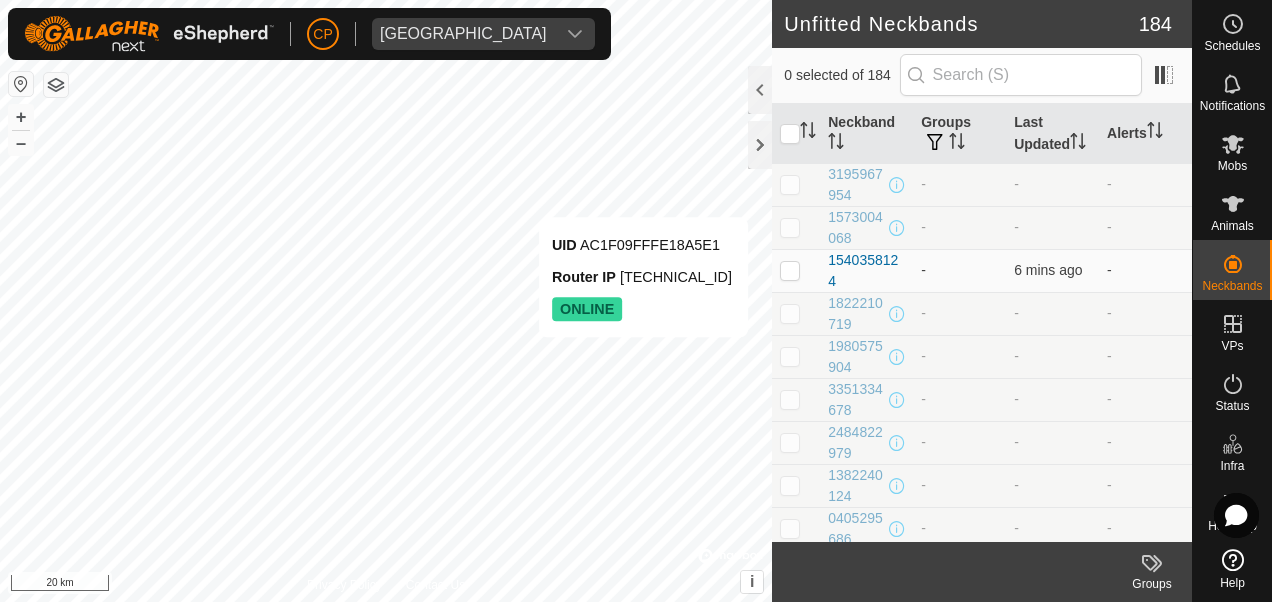 click on "UID
AC1F09FFFE18A5E1
Router IP
[TECHNICAL_ID]
ONLINE
+ – ⇧ i ©  Mapbox , ©  OpenStreetMap ,  Improve this map 20 km" at bounding box center (386, 301) 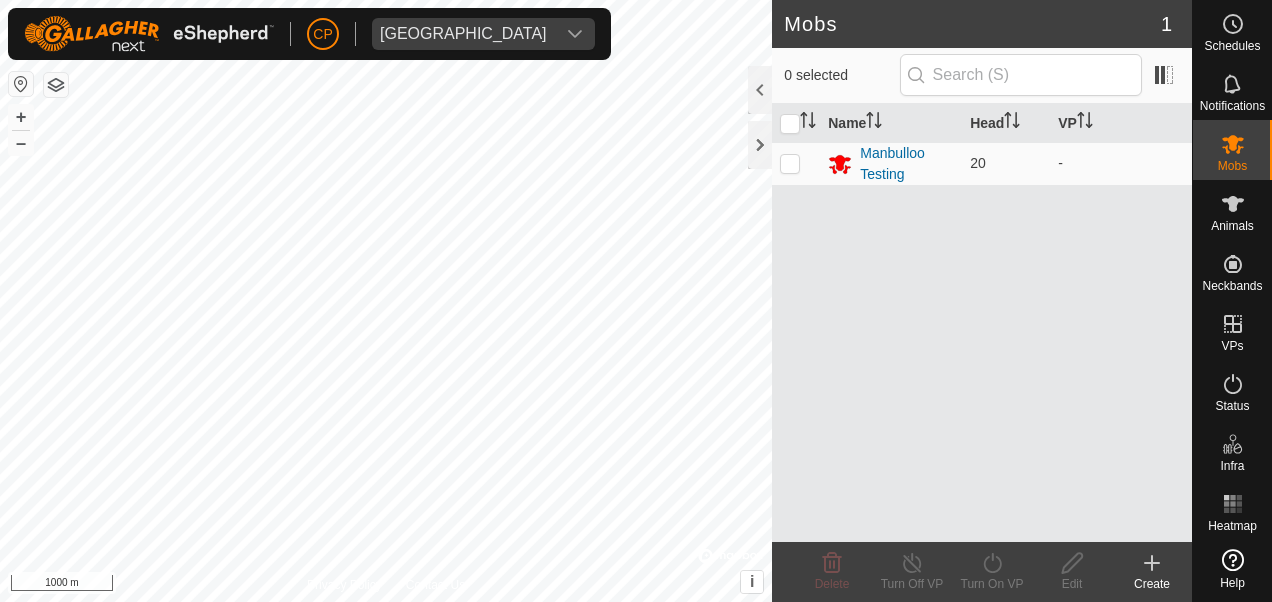 scroll, scrollTop: 0, scrollLeft: 0, axis: both 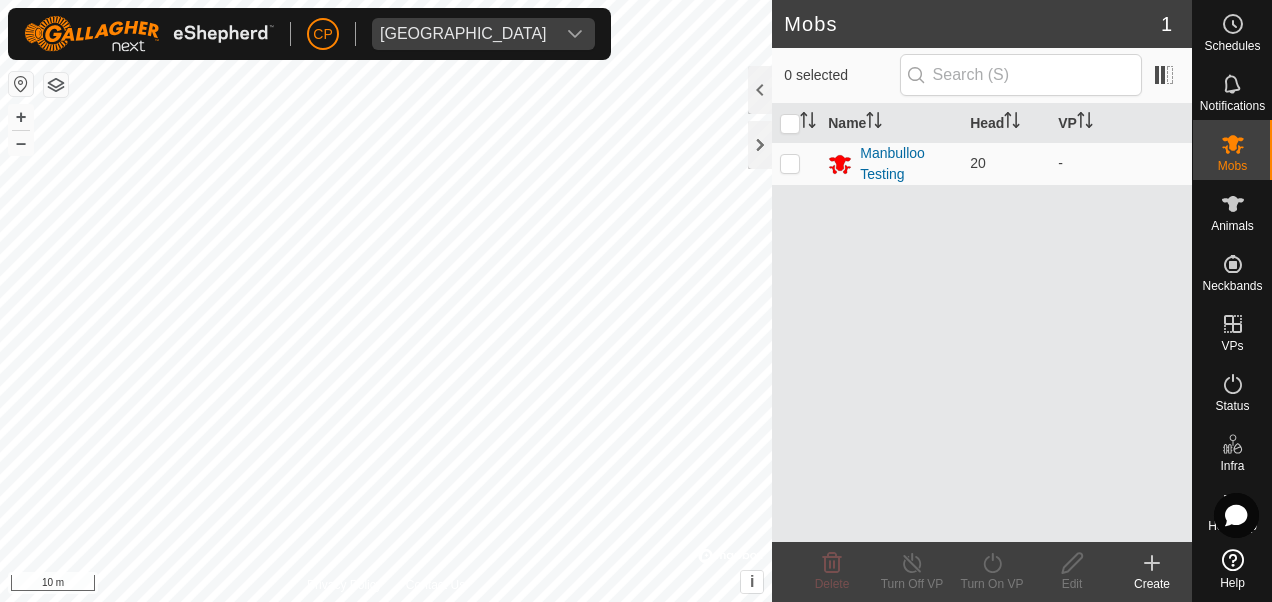 click on "CP Manbulloo Station Schedules Notifications Mobs Animals Neckbands VPs Status Infra Heatmap Help Mobs 1  0 selected   Name   Head   VP  Manbulloo Testing 20  -  Delete  Turn Off VP   Turn On VP   Edit   Create  Privacy Policy Contact Us
KRS
+ – ⇧ i ©  Mapbox , ©  OpenStreetMap ,  Improve this map 10 m" at bounding box center [636, 301] 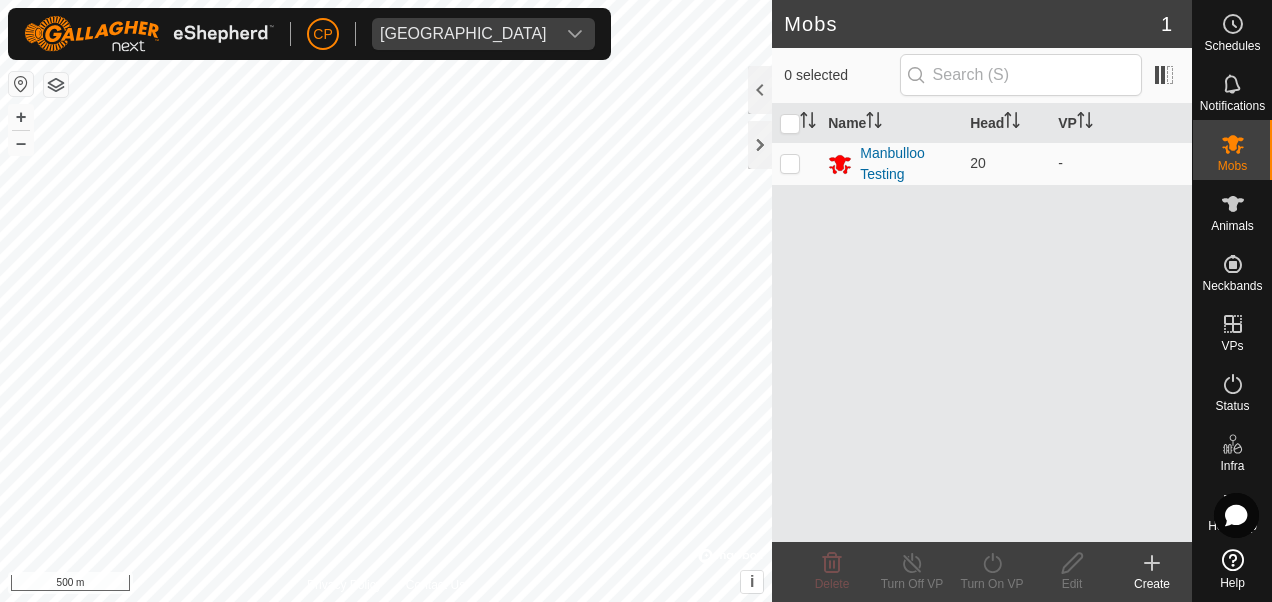 click on "CP Manbulloo Station Schedules Notifications Mobs Animals Neckbands VPs Status Infra Heatmap Help Mobs 1  0 selected   Name   Head   VP  Manbulloo Testing 20  -  Delete  Turn Off VP   Turn On VP   Edit   Create  Privacy Policy Contact Us
UID
AC1F09FFFE18A4AA
Router IP
10.8.1.189
ONLINE
+ – ⇧ i ©  Mapbox , ©  OpenStreetMap ,  Improve this map 500 m" at bounding box center (636, 301) 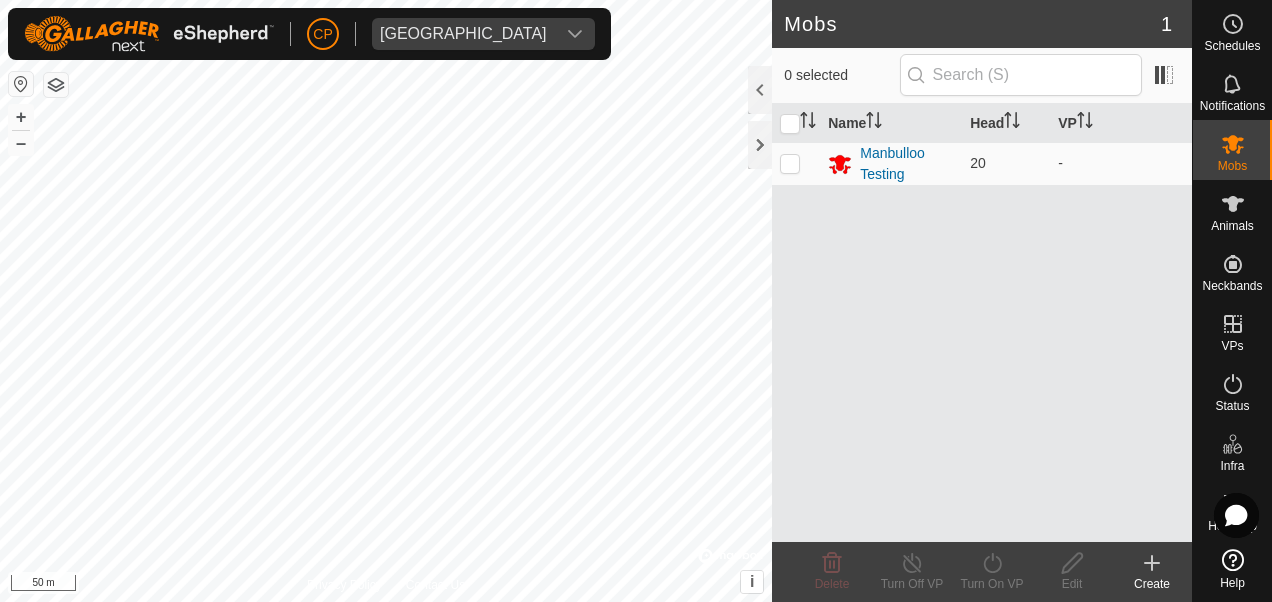 click on "CP Manbulloo Station Schedules Notifications Mobs Animals Neckbands VPs Status Infra Heatmap Help Mobs 1  0 selected   Name   Head   VP  Manbulloo Testing 20  -  Delete  Turn Off VP   Turn On VP   Edit   Create  Privacy Policy Contact Us
UID
AC1F09FFFE18A4AA
Router IP
10.8.1.189
ONLINE
+ – ⇧ i ©  Mapbox , ©  OpenStreetMap ,  Improve this map 50 m" 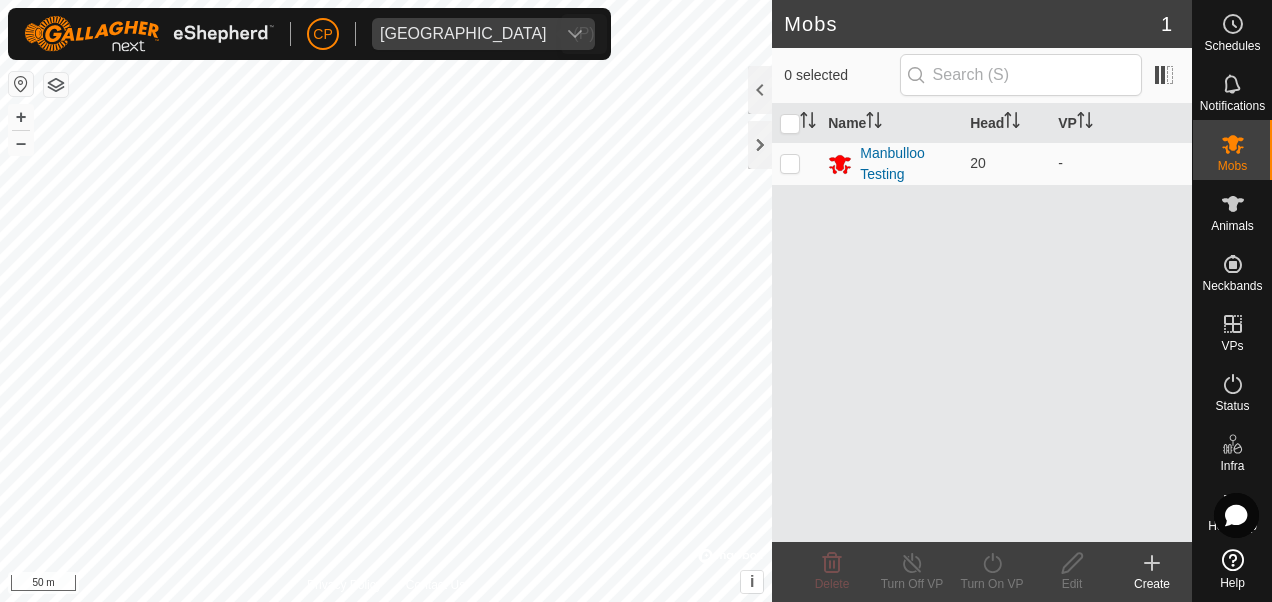 click on "CP Manbulloo Station Schedules Notifications Mobs Animals Neckbands VPs Status Infra Heatmap Help Mobs 1  0 selected   Name   Head   VP  Manbulloo Testing 20  -  Delete  Turn Off VP   Turn On VP   Edit   Create  Privacy Policy Contact Us
UID
AC1F09FFFE18A4AA
Router IP
10.8.1.189
ONLINE
+ – ⇧ i ©  Mapbox , ©  OpenStreetMap ,  Improve this map 50 m" 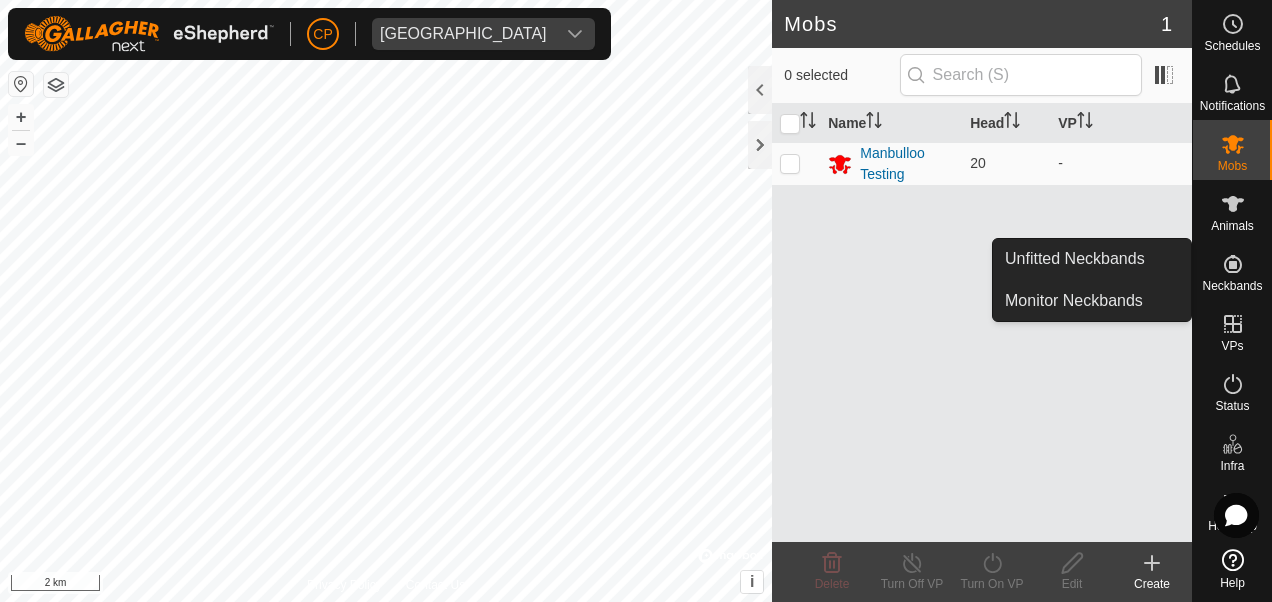 drag, startPoint x: 1237, startPoint y: 242, endPoint x: 1226, endPoint y: 285, distance: 44.38468 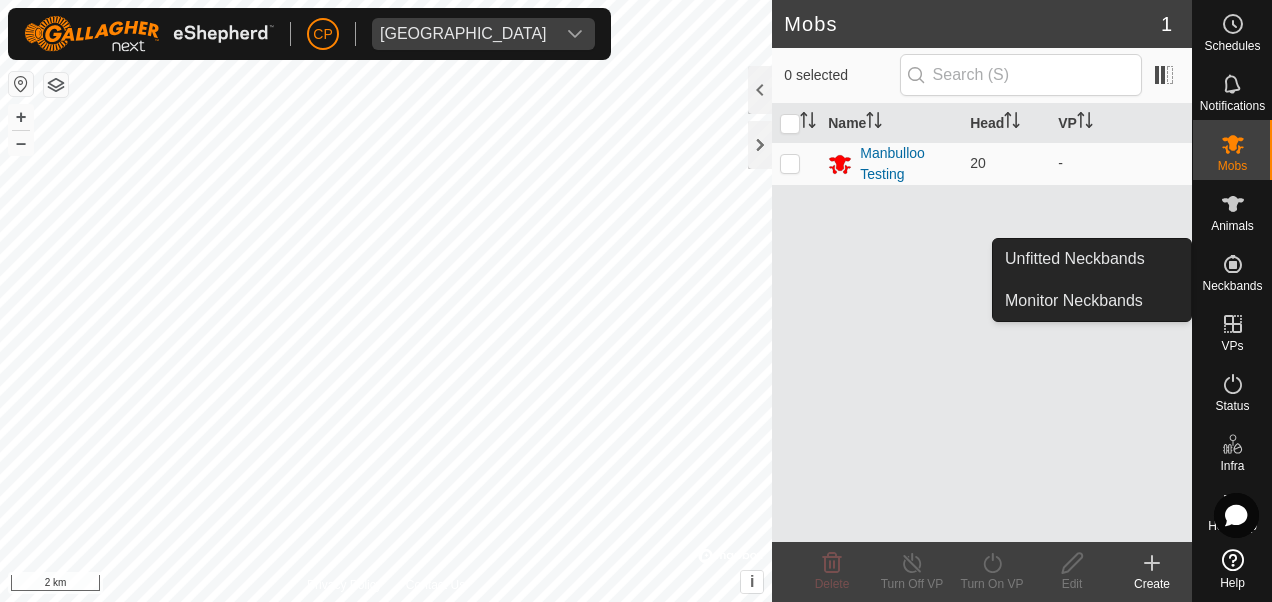 click on "Neckbands" at bounding box center (1232, 286) 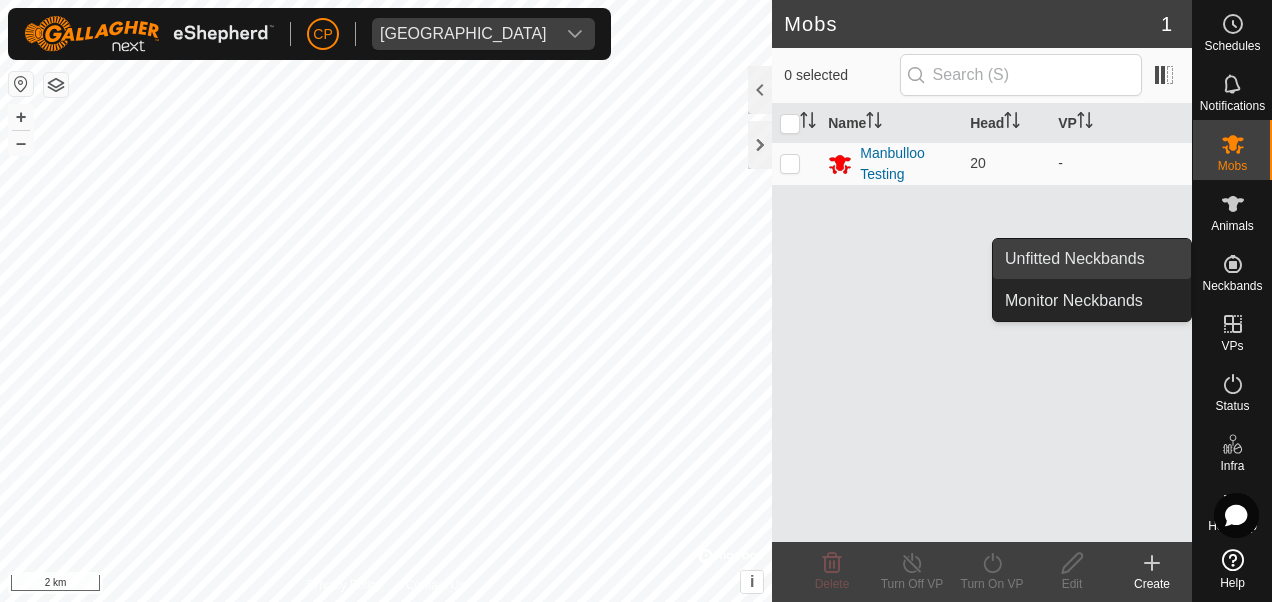 click on "Unfitted Neckbands" at bounding box center (1092, 259) 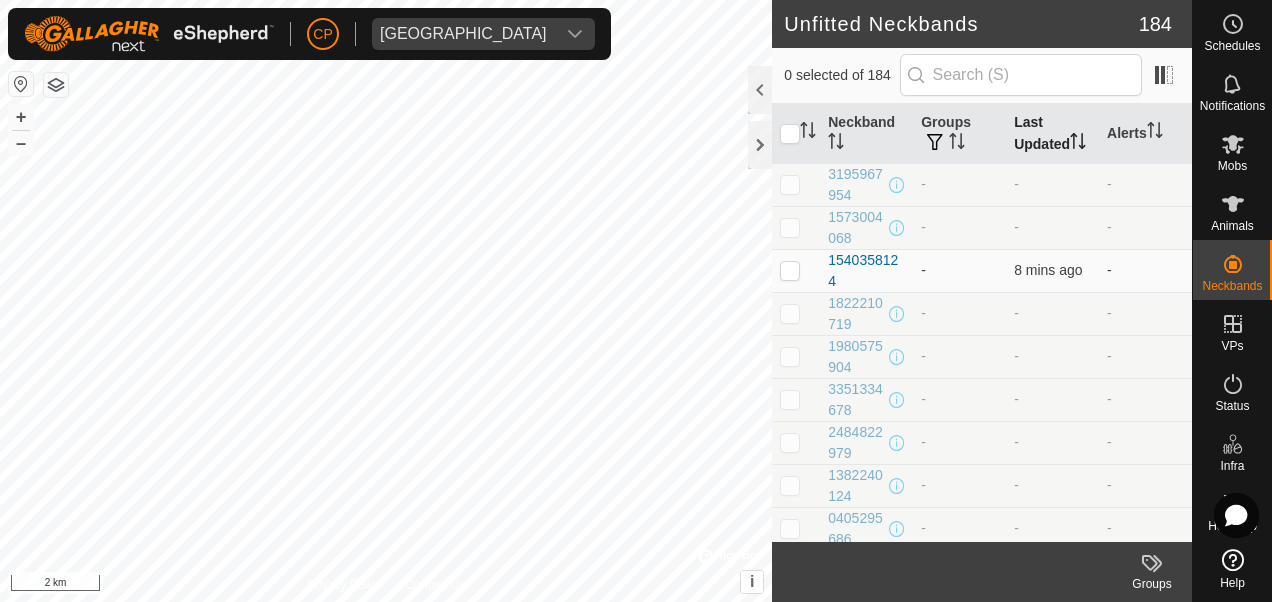 click on "Last Updated" at bounding box center (1052, 134) 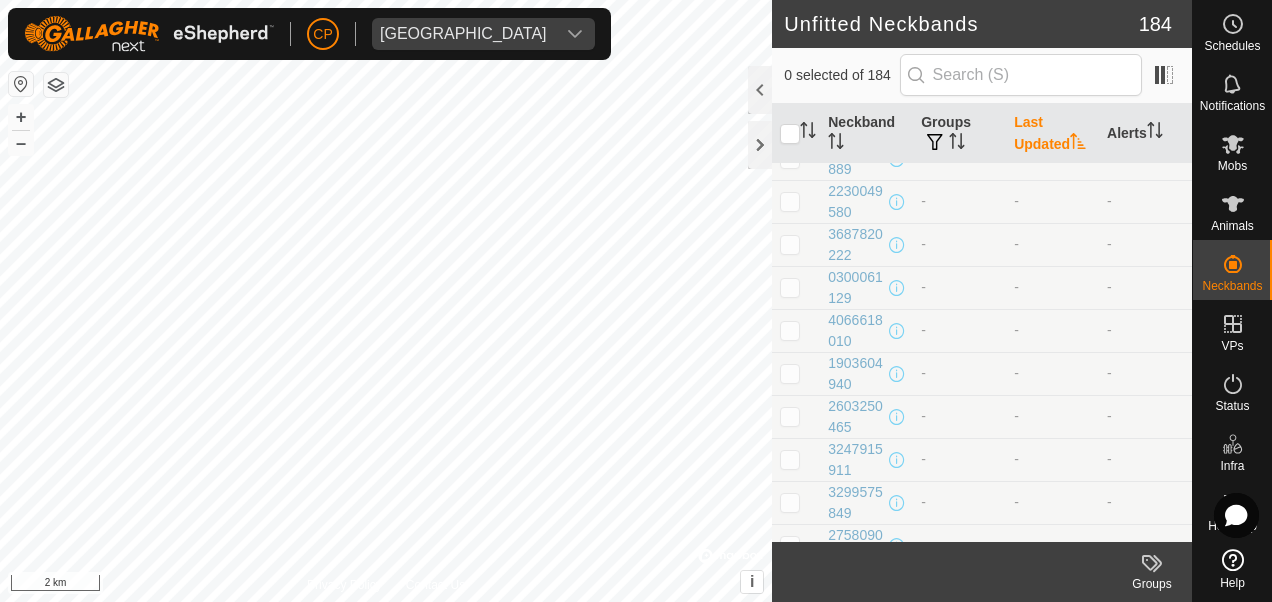 scroll, scrollTop: 0, scrollLeft: 0, axis: both 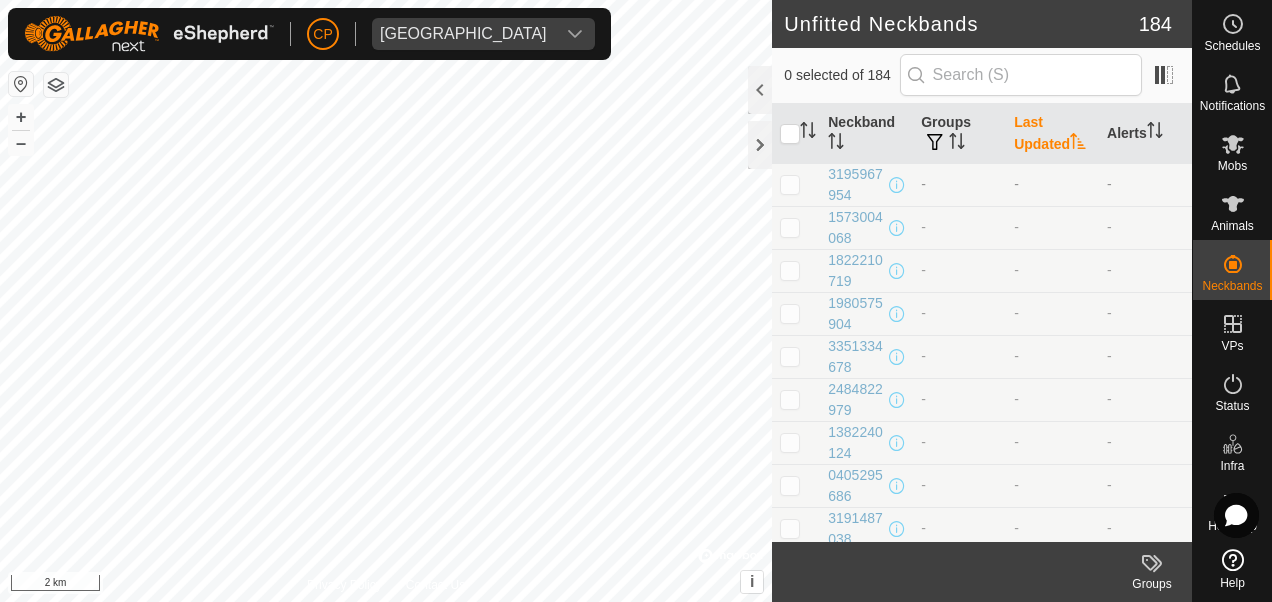 click at bounding box center [790, 184] 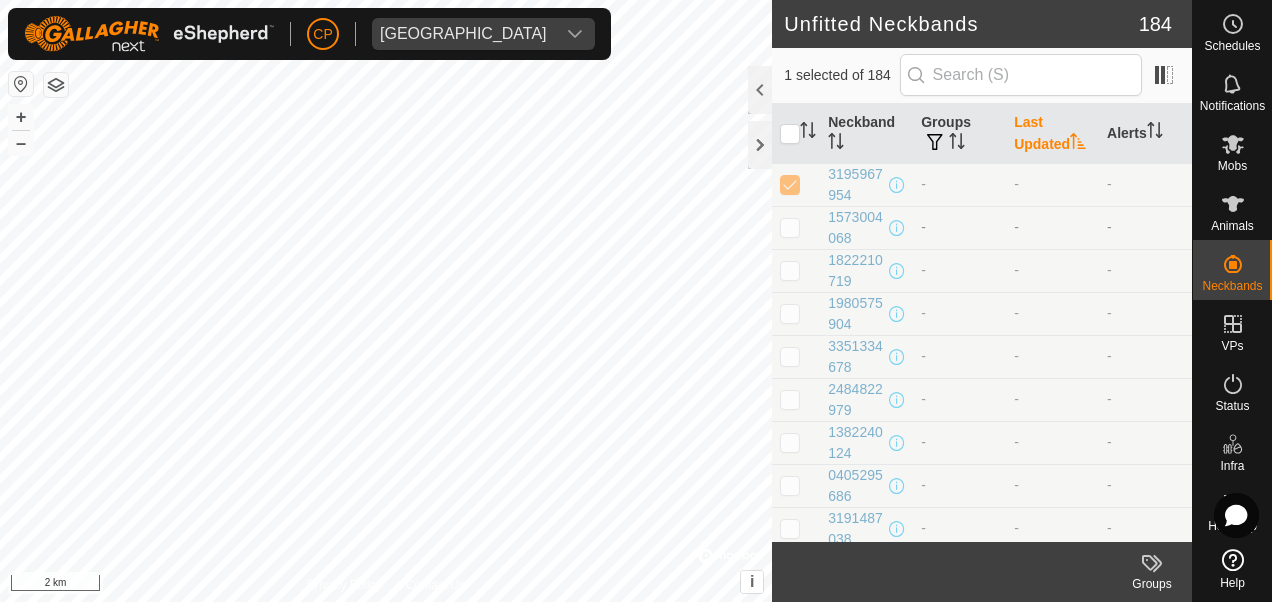 click at bounding box center (790, 227) 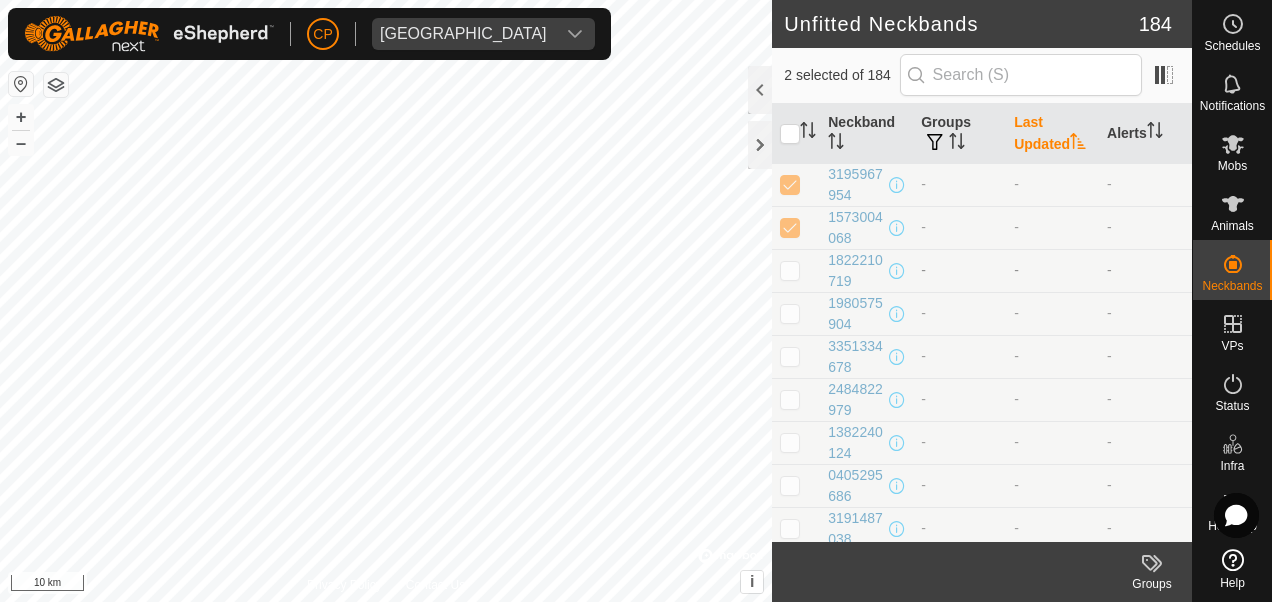 click at bounding box center [790, 270] 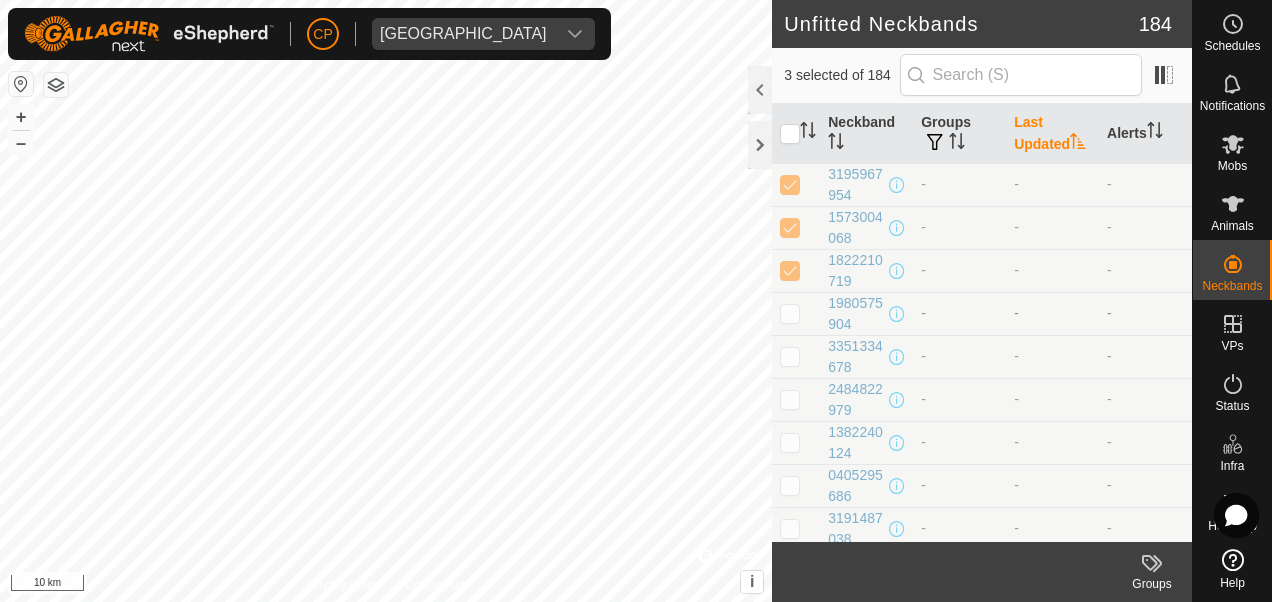 click at bounding box center [790, 313] 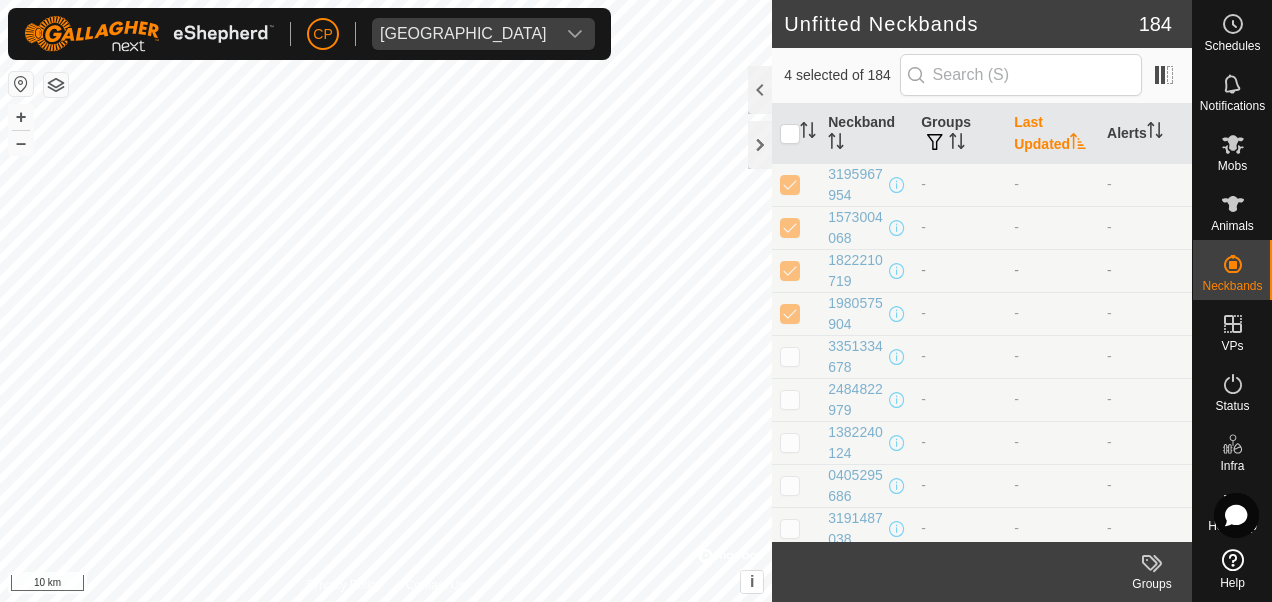 click at bounding box center (790, 270) 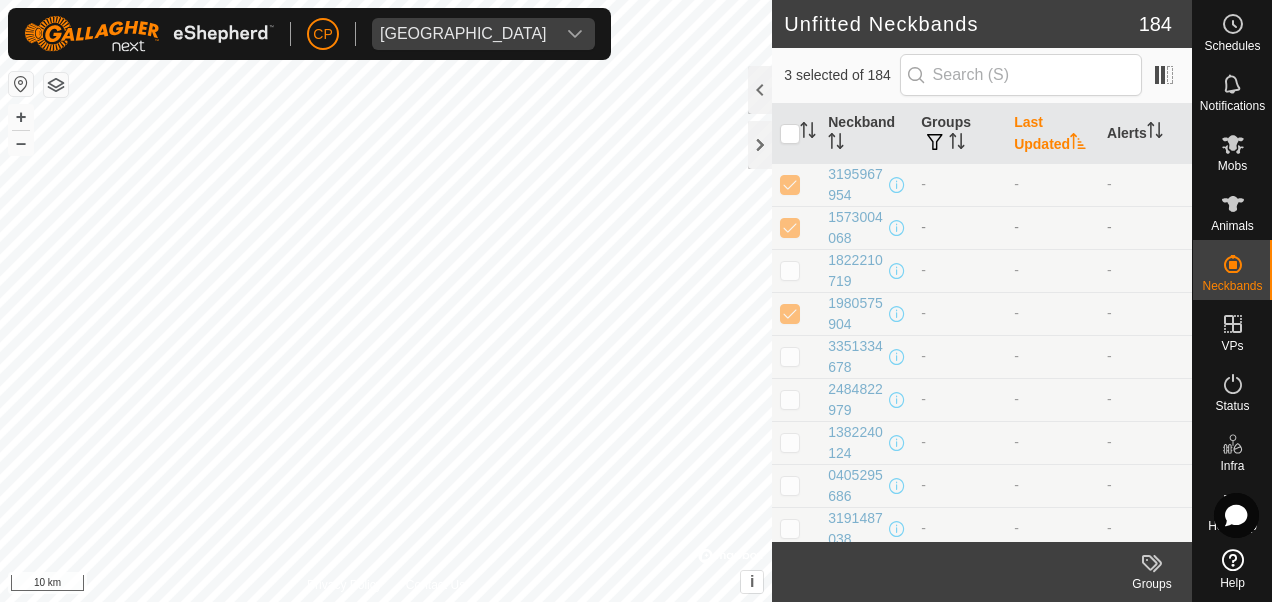 click at bounding box center (796, 227) 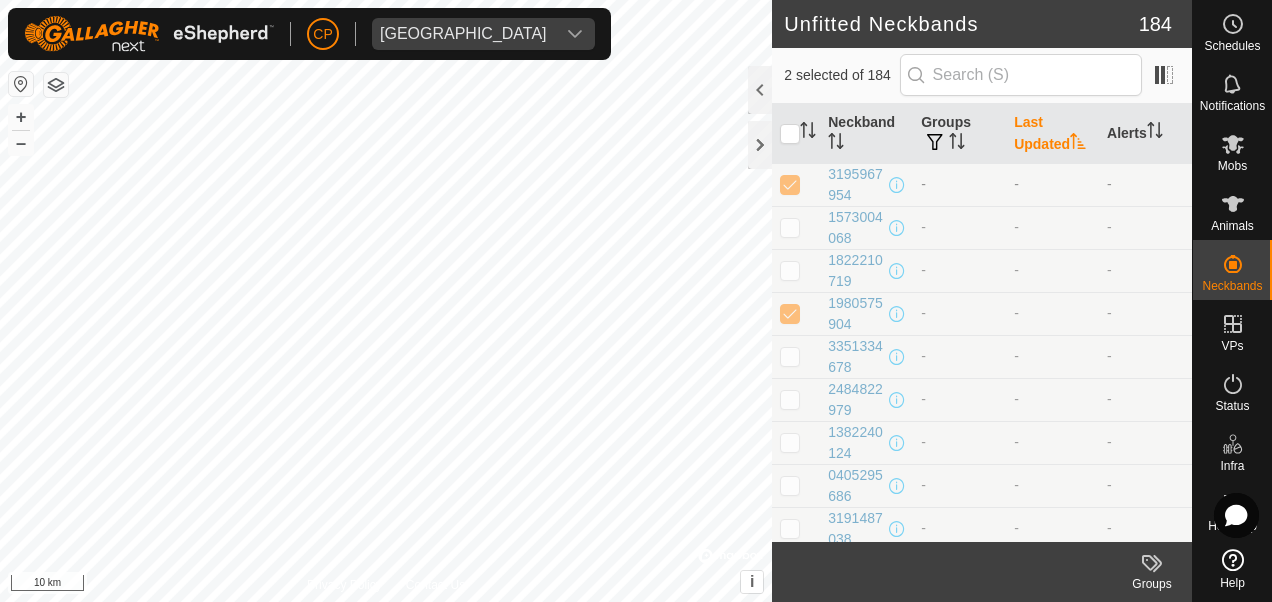 click at bounding box center [790, 184] 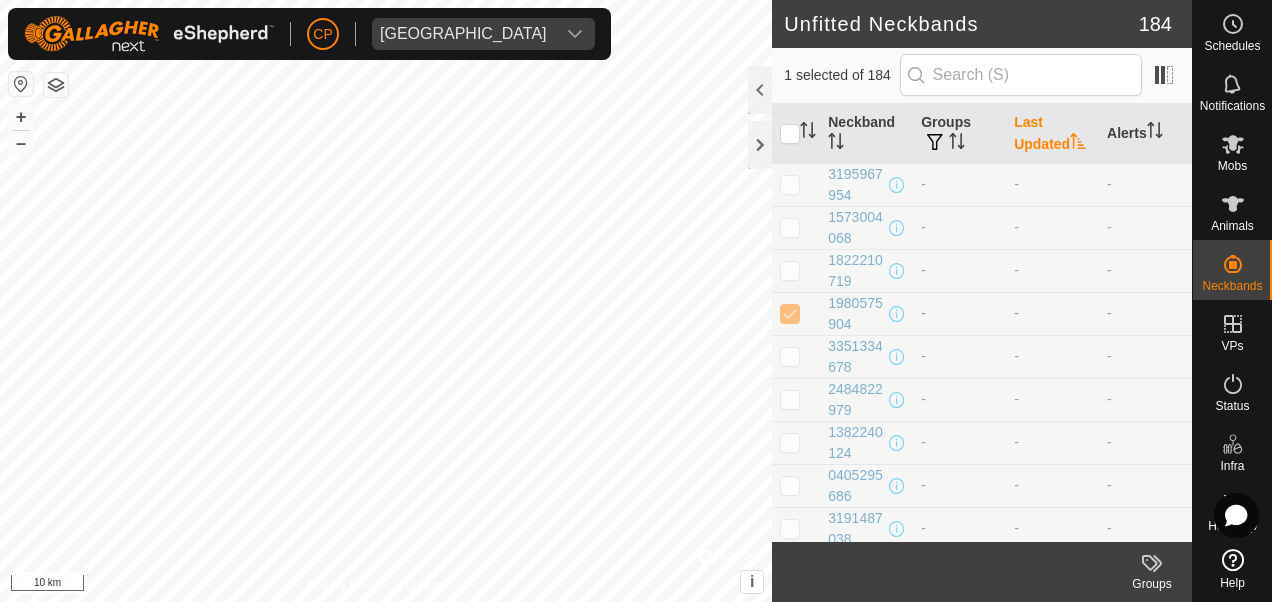 click at bounding box center [790, 313] 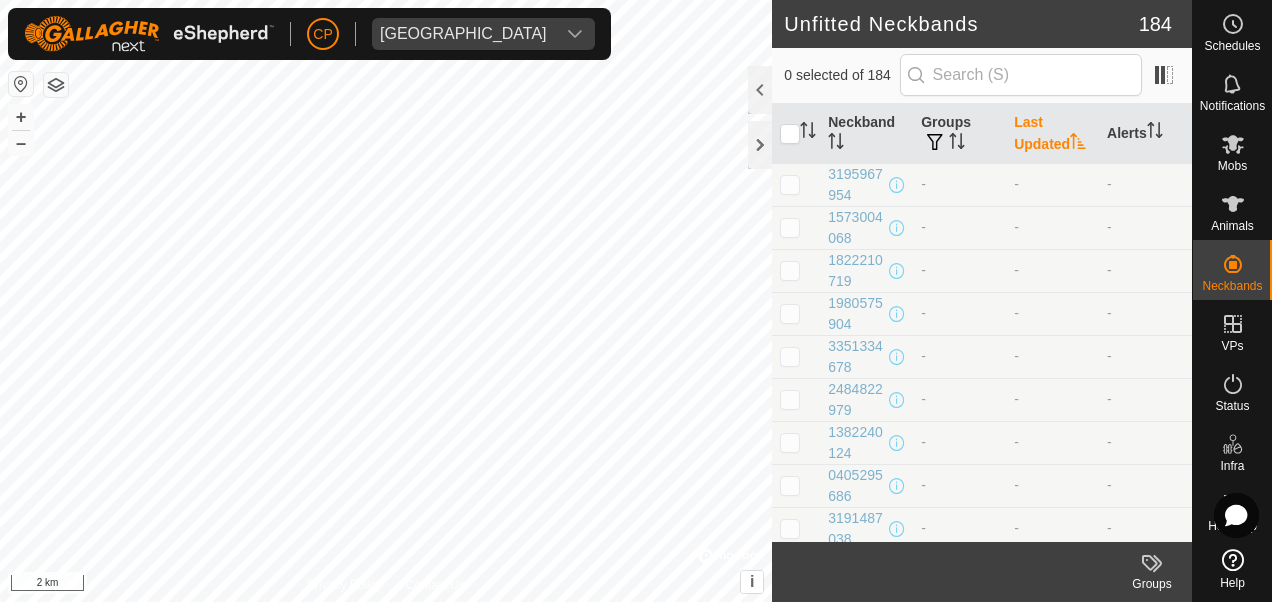 click on "CP Manbulloo Station Schedules Notifications Mobs Animals Neckbands VPs Status Infra Heatmap Help Unfitted Neckbands 184  0 selected of 184   Neckband   Groups   Last Updated   Alerts   3195967954   -  -  -   1573004068   -  -  -   1822210719   -  -  -   1980575904   -  -  -   3351334678   -  -  -   2484822979   -  -  -   1382240124   -  -  -   0405295686   -  -  -   3191487038   -  -  -   4270572442   -  -  -   3203586951   -  -  -   3534010234   -  -  -   0602953394   -  -  -   3196300694   -  -  -   3203049627   -  -  -   4043658715   -  -  -   1819375964   -  -  -   1150215746   -  -  -   1296651889   -  -  -   2230049580   -  -  -   3687820222   -  -  -   0300061129   -  -  -   4066618010   -  -  -   1903604940   -  -  -   2603250465   -  -  -   3247915911   -  -  -   3299575849   -  -  -   2758090411   -  -  -   2051593537   -  -  -   1708317059   -  -  -   0408412212   -  -  -   1994287179   -  -  -   1603334704   -  -  -   4004919381   -  -  -   3242806234   -  -  -   1636843931   -  -  -   -  -  -  +" 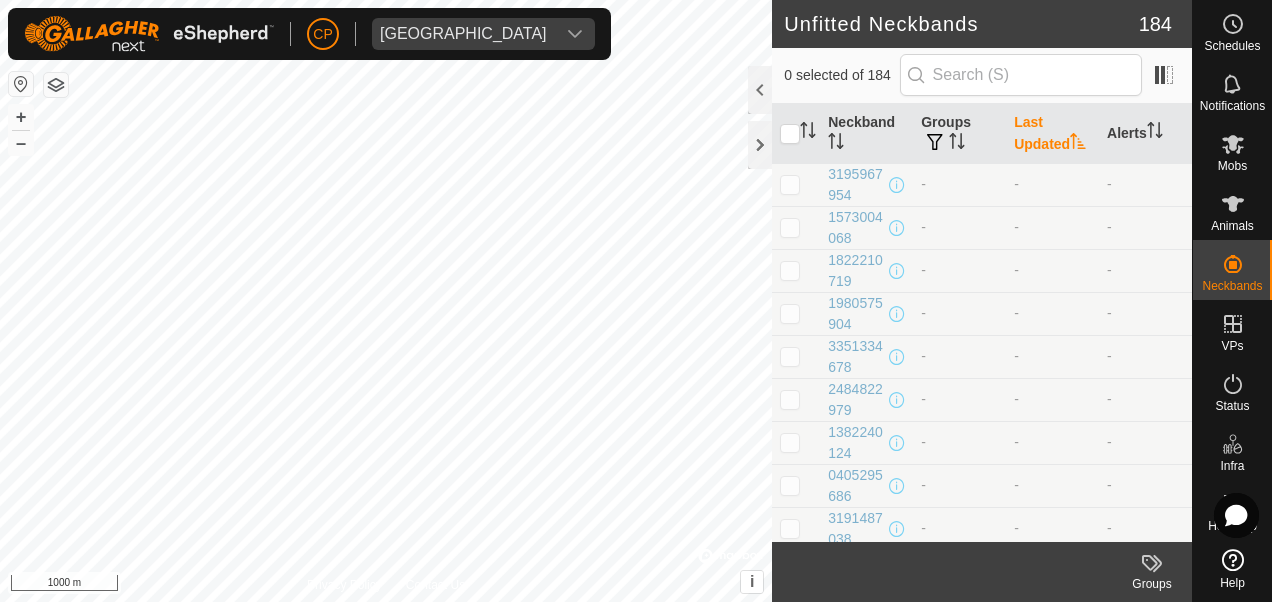 click on "CP Manbulloo Station Schedules Notifications Mobs Animals Neckbands VPs Status Infra Heatmap Help Unfitted Neckbands 184  0 selected of 184   Neckband   Groups   Last Updated   Alerts   3195967954   -  -  -   1573004068   -  -  -   1822210719   -  -  -   1980575904   -  -  -   3351334678   -  -  -   2484822979   -  -  -   1382240124   -  -  -   0405295686   -  -  -   3191487038   -  -  -   4270572442   -  -  -   3203586951   -  -  -   3534010234   -  -  -   0602953394   -  -  -   3196300694   -  -  -   3203049627   -  -  -   4043658715   -  -  -   1819375964   -  -  -   1150215746   -  -  -   1296651889   -  -  -   2230049580   -  -  -   3687820222   -  -  -   0300061129   -  -  -   4066618010   -  -  -   1903604940   -  -  -   2603250465   -  -  -   3247915911   -  -  -   3299575849   -  -  -   2758090411   -  -  -   2051593537   -  -  -   1708317059   -  -  -   0408412212   -  -  -   1994287179   -  -  -   1603334704   -  -  -   4004919381   -  -  -   3242806234   -  -  -   1636843931   -  -  -   -  -  -  +" 